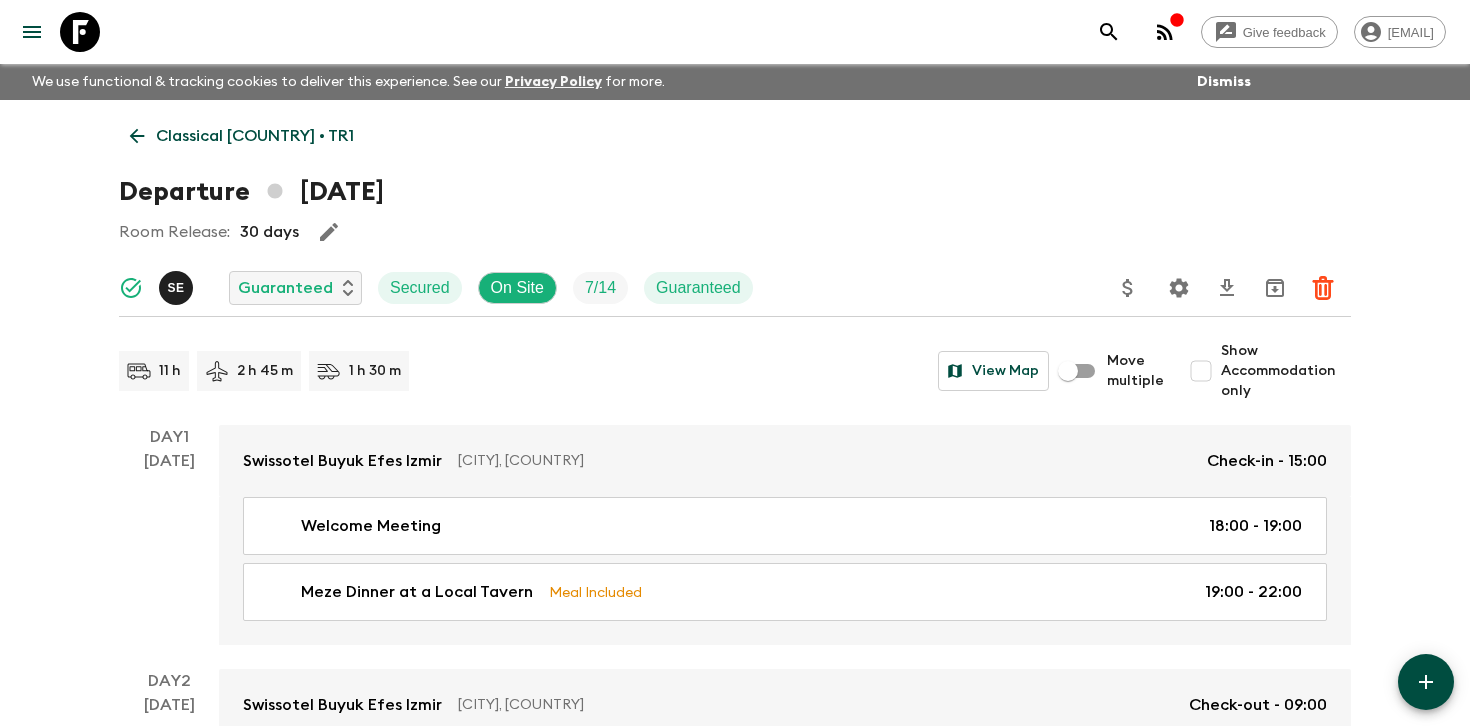 scroll, scrollTop: 3968, scrollLeft: 0, axis: vertical 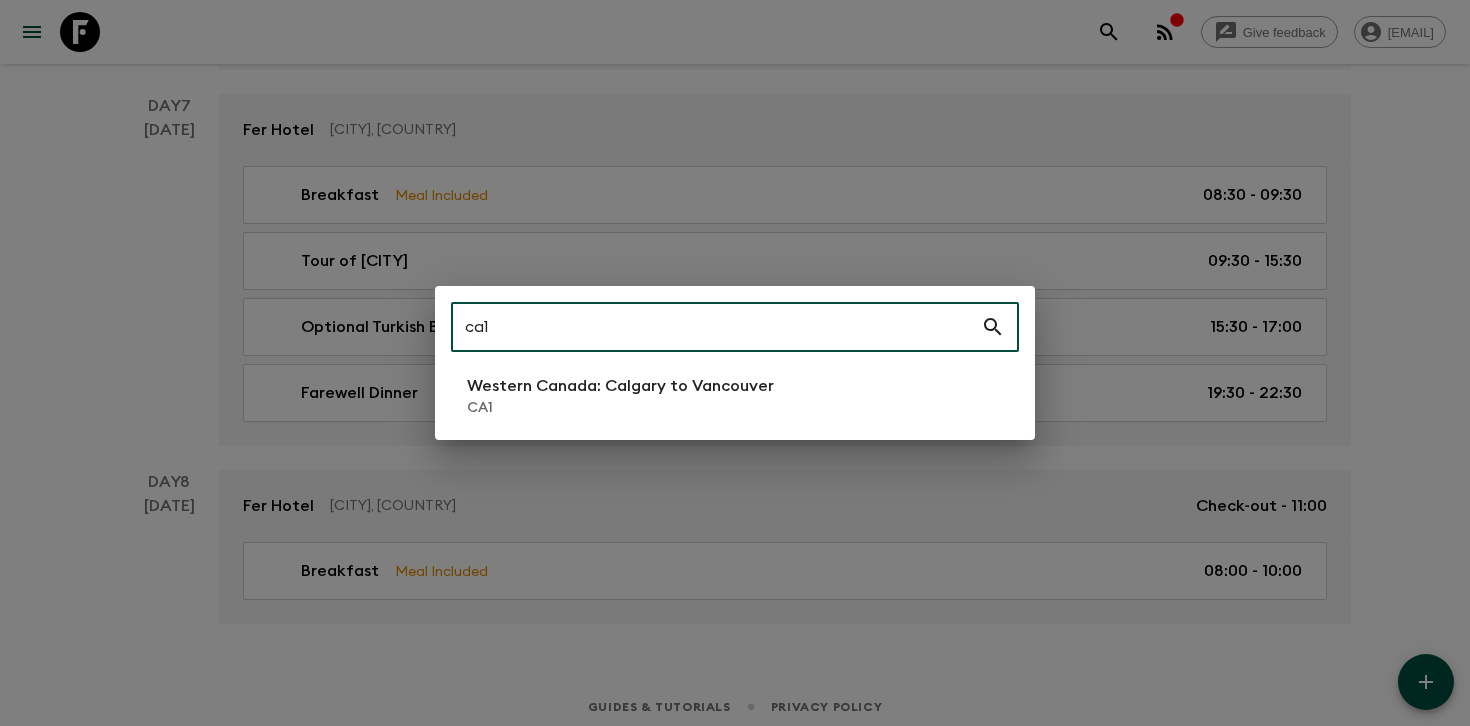 type on "ca1" 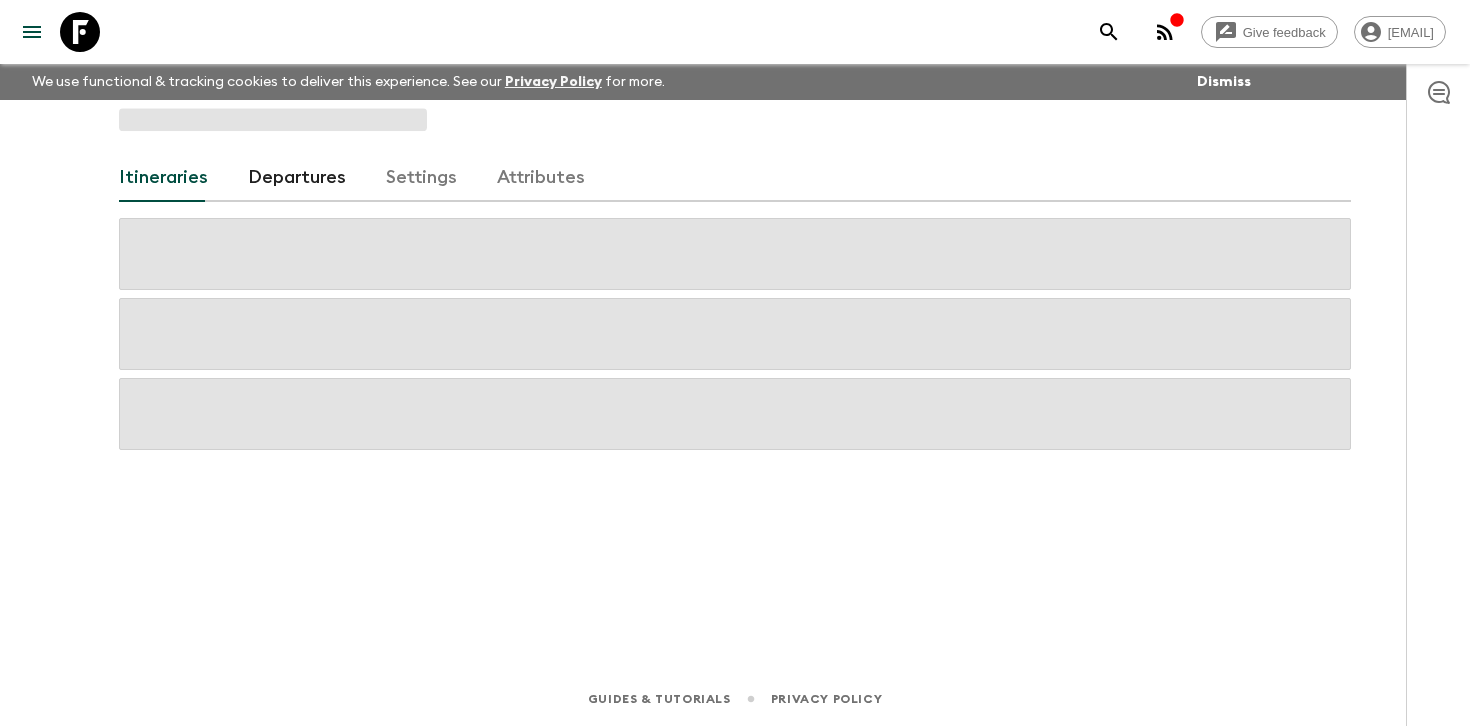 scroll, scrollTop: 0, scrollLeft: 0, axis: both 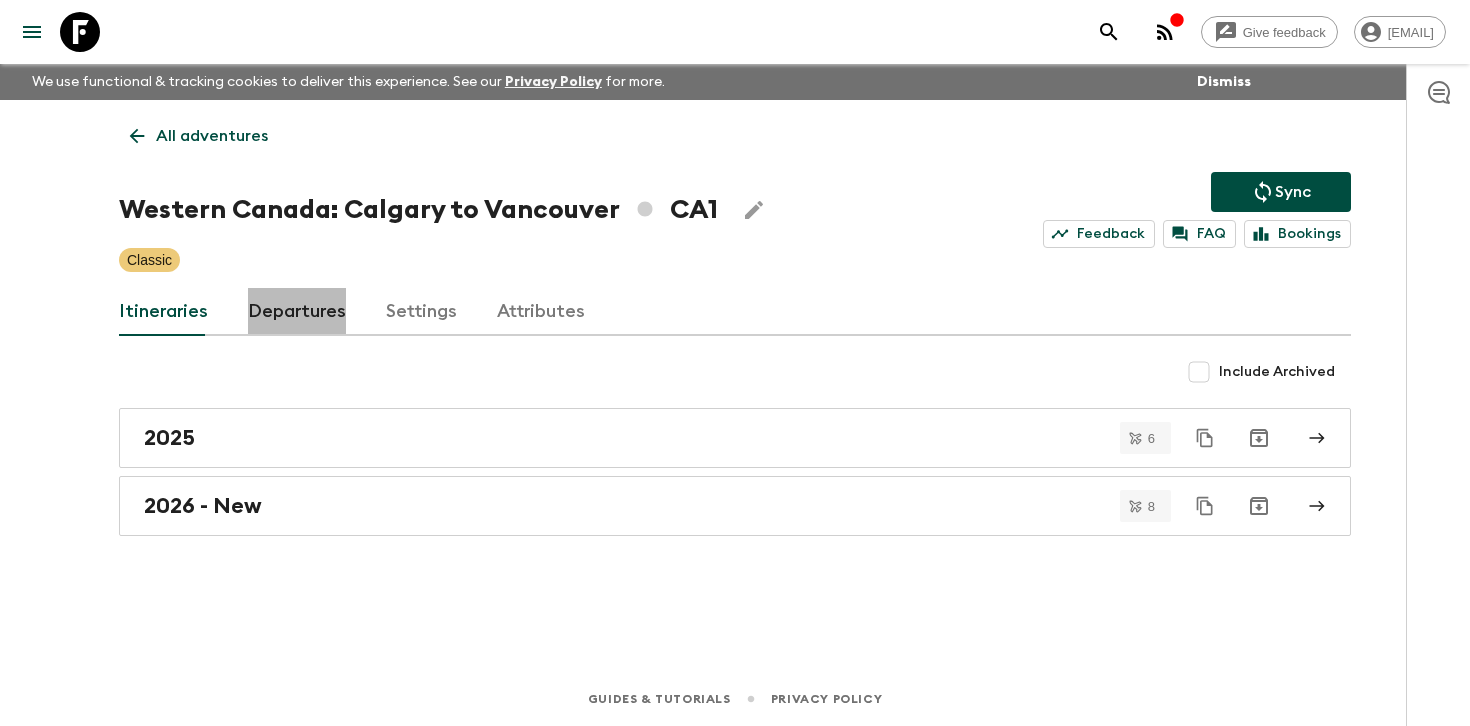 click on "Departures" at bounding box center (297, 312) 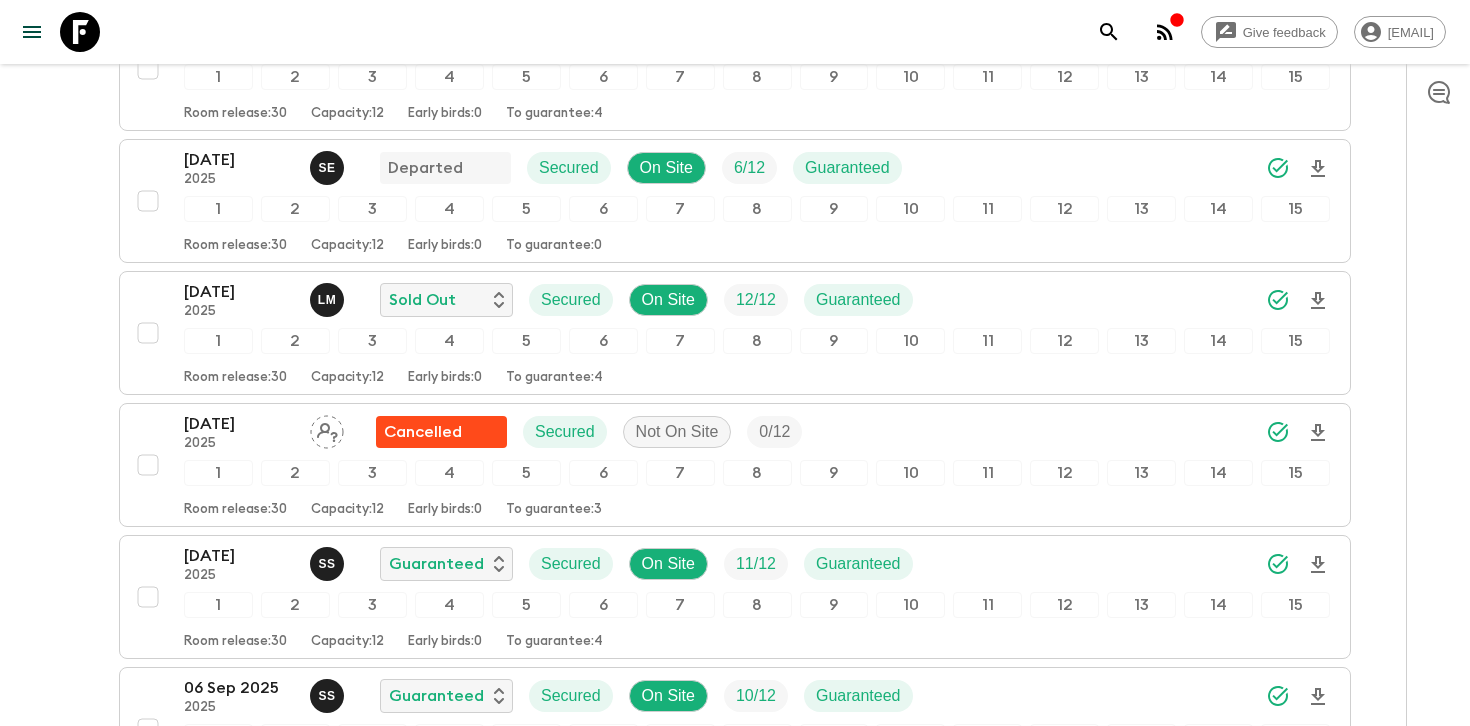 scroll, scrollTop: 1542, scrollLeft: 0, axis: vertical 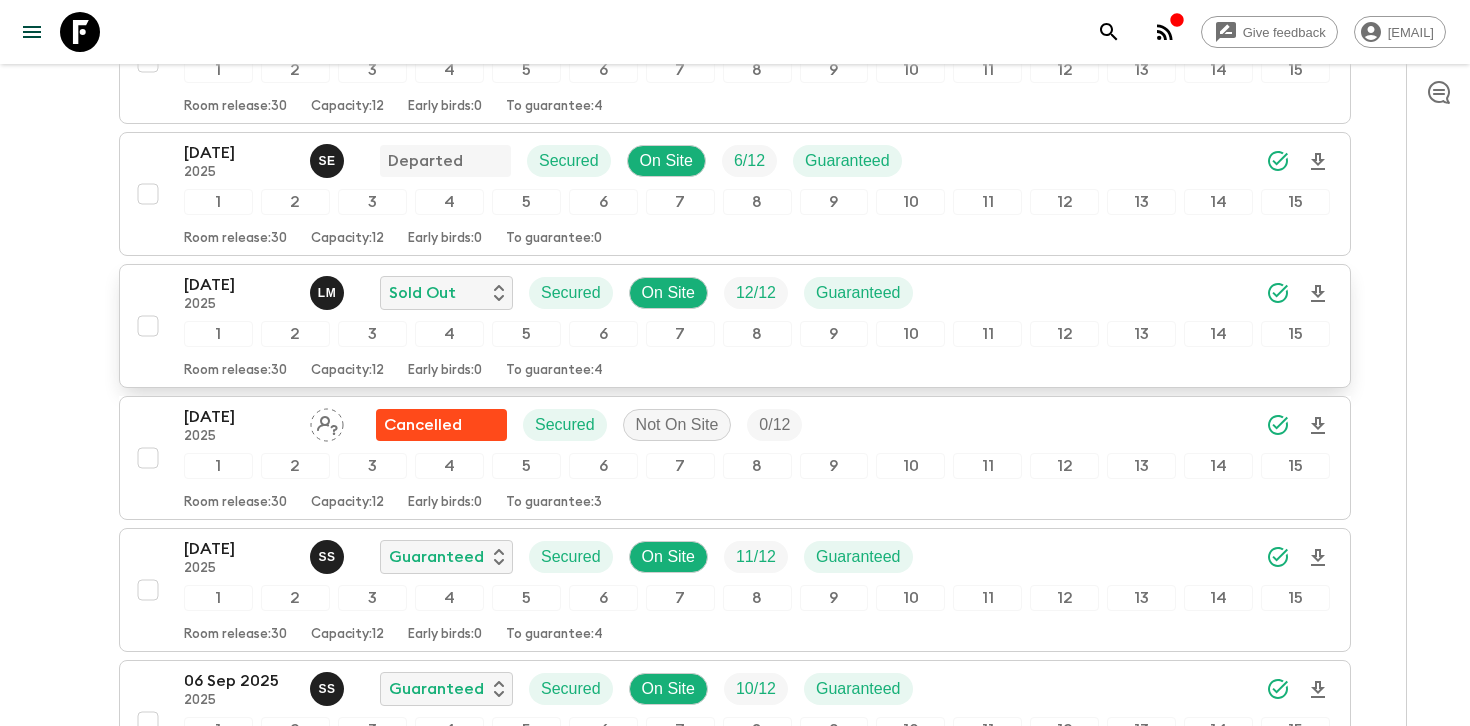 click on "[DATE] [DATE] [DATE] L M Sold Out Secured On Site 12 / 12 Guaranteed" at bounding box center (757, 293) 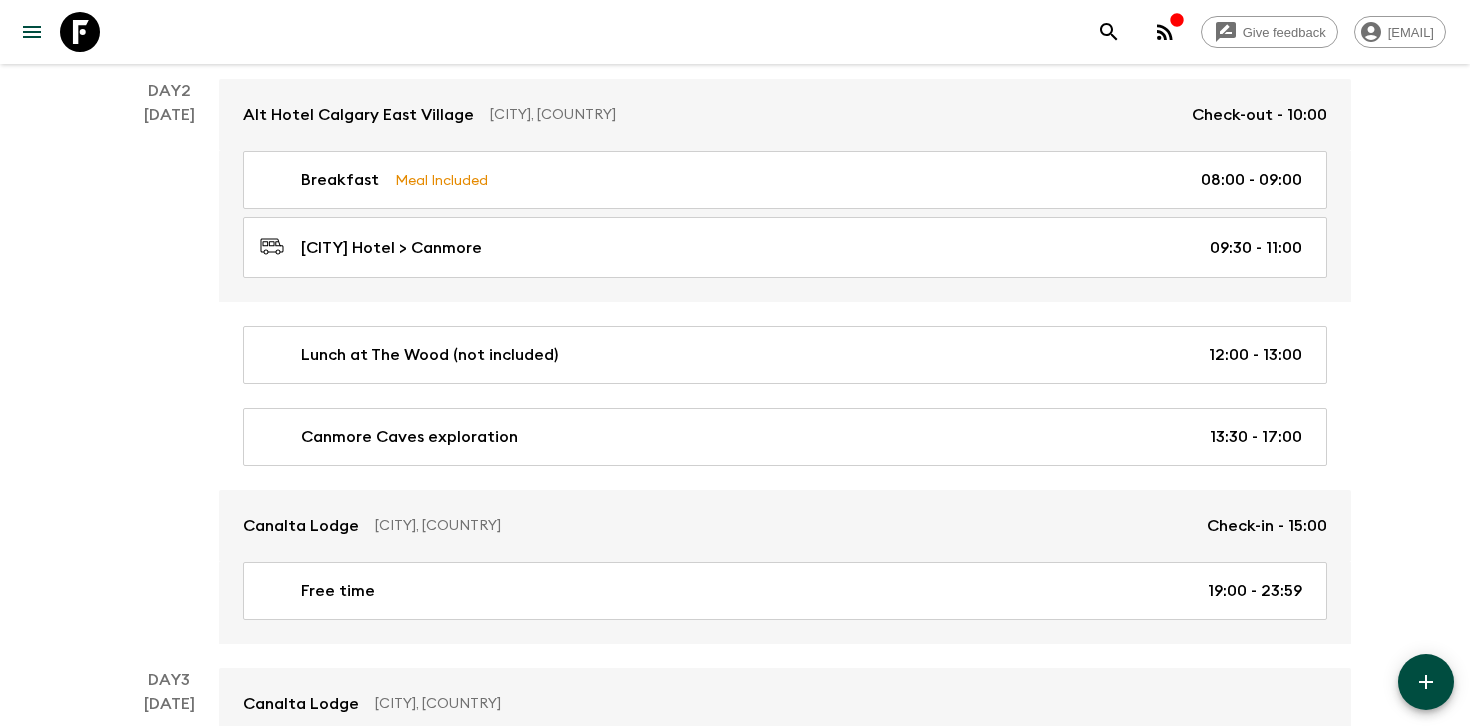 scroll, scrollTop: 534, scrollLeft: 0, axis: vertical 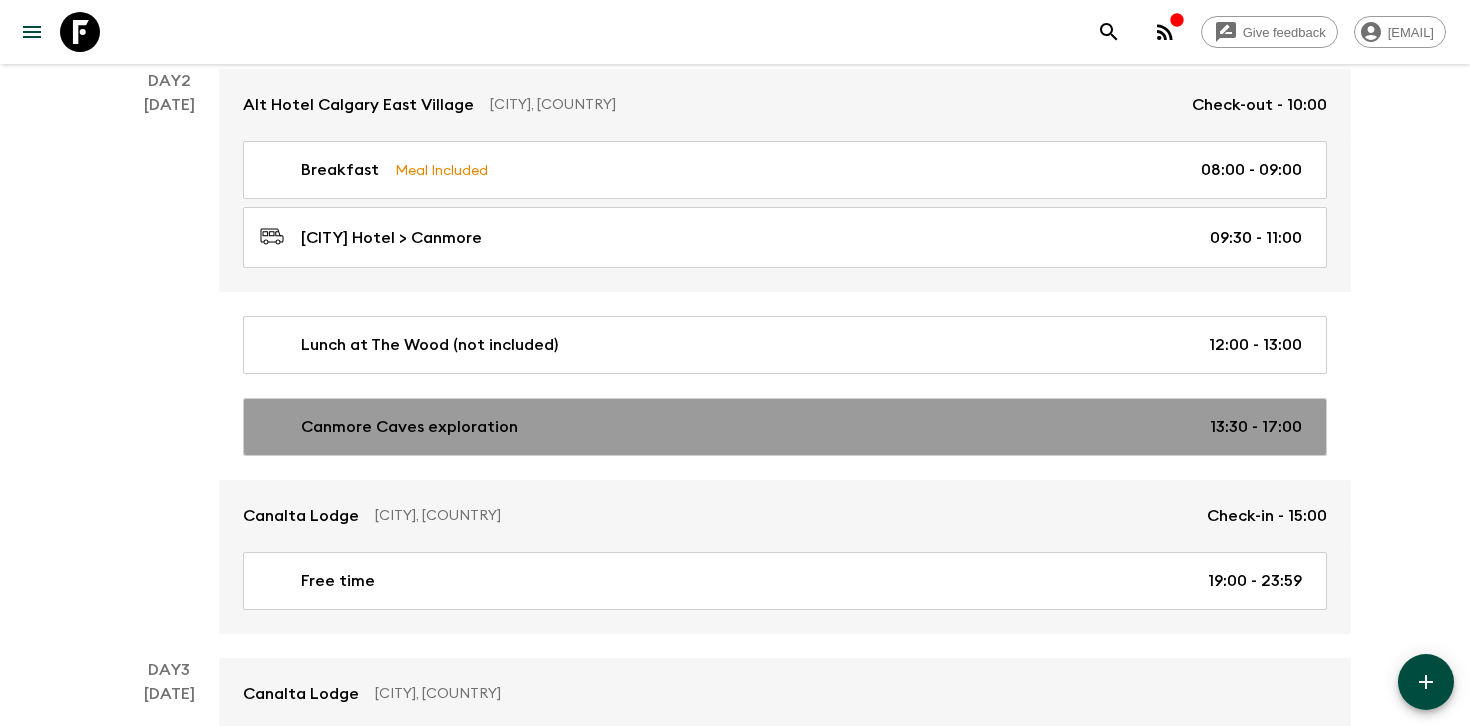 click on "Canmore Caves exploration 13:30 - 17:00" at bounding box center (785, 427) 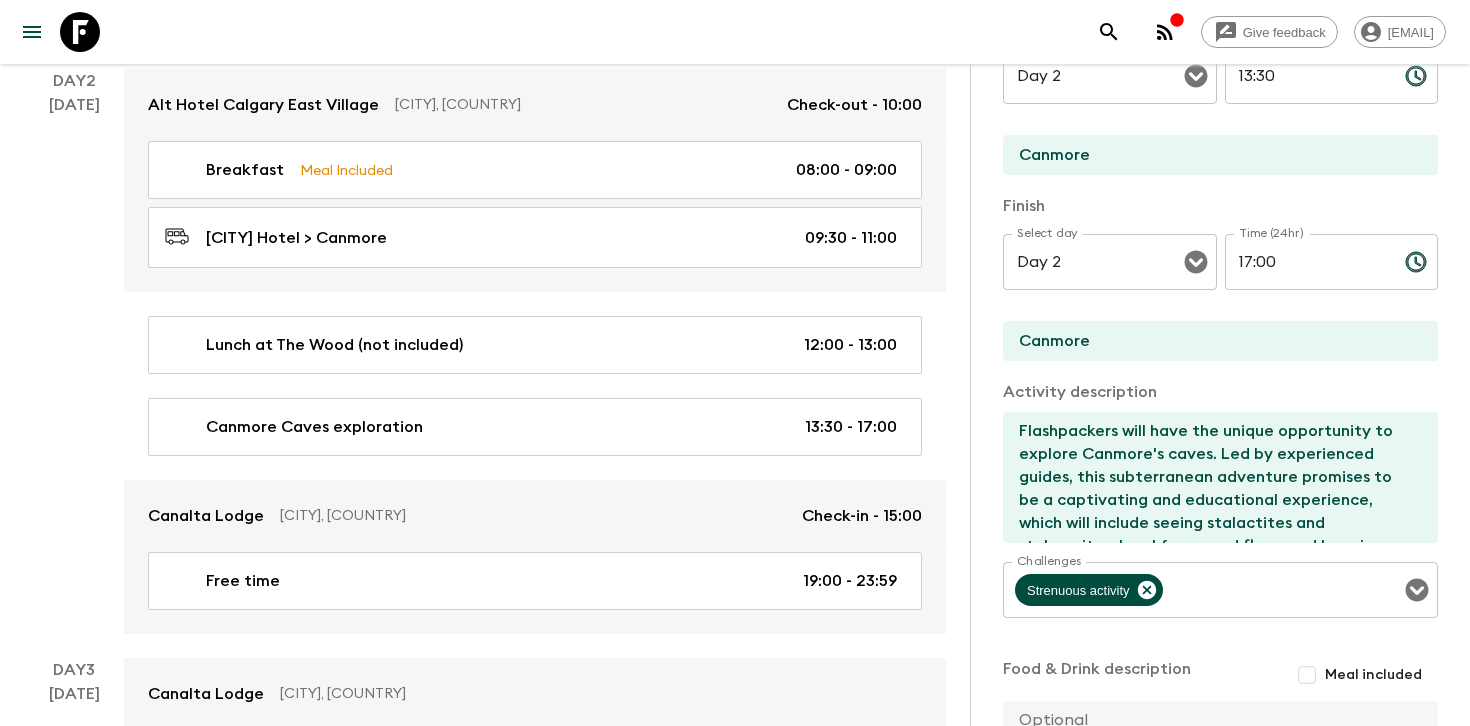 scroll, scrollTop: 501, scrollLeft: 0, axis: vertical 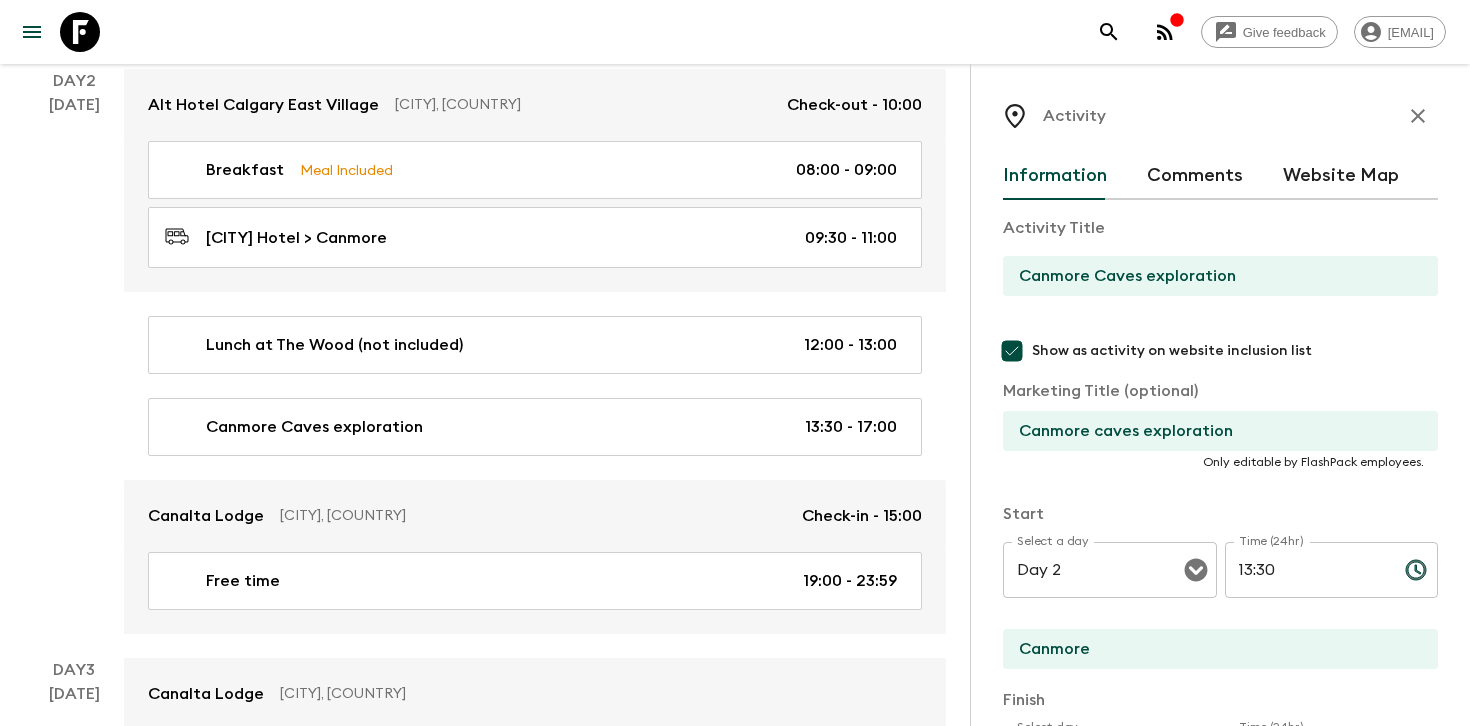 click at bounding box center (1418, 116) 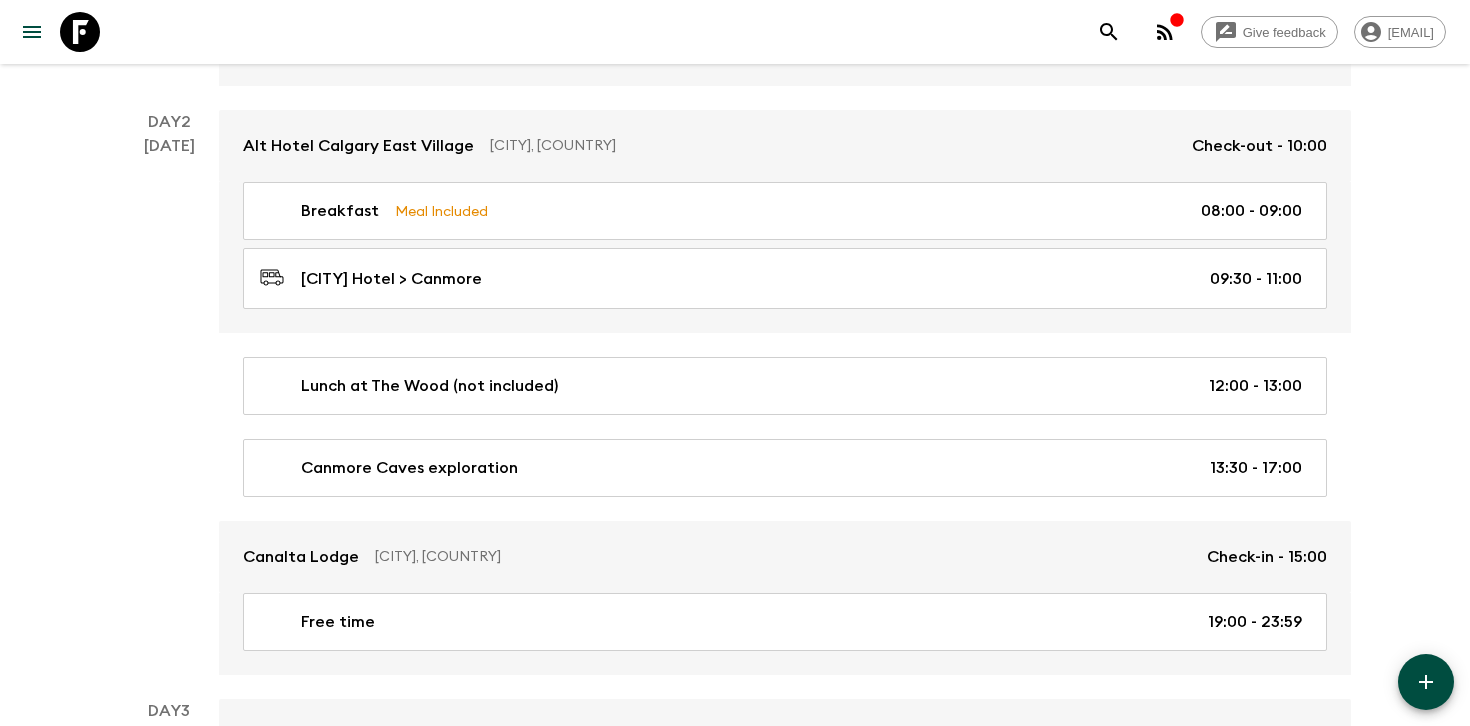 scroll, scrollTop: 517, scrollLeft: 0, axis: vertical 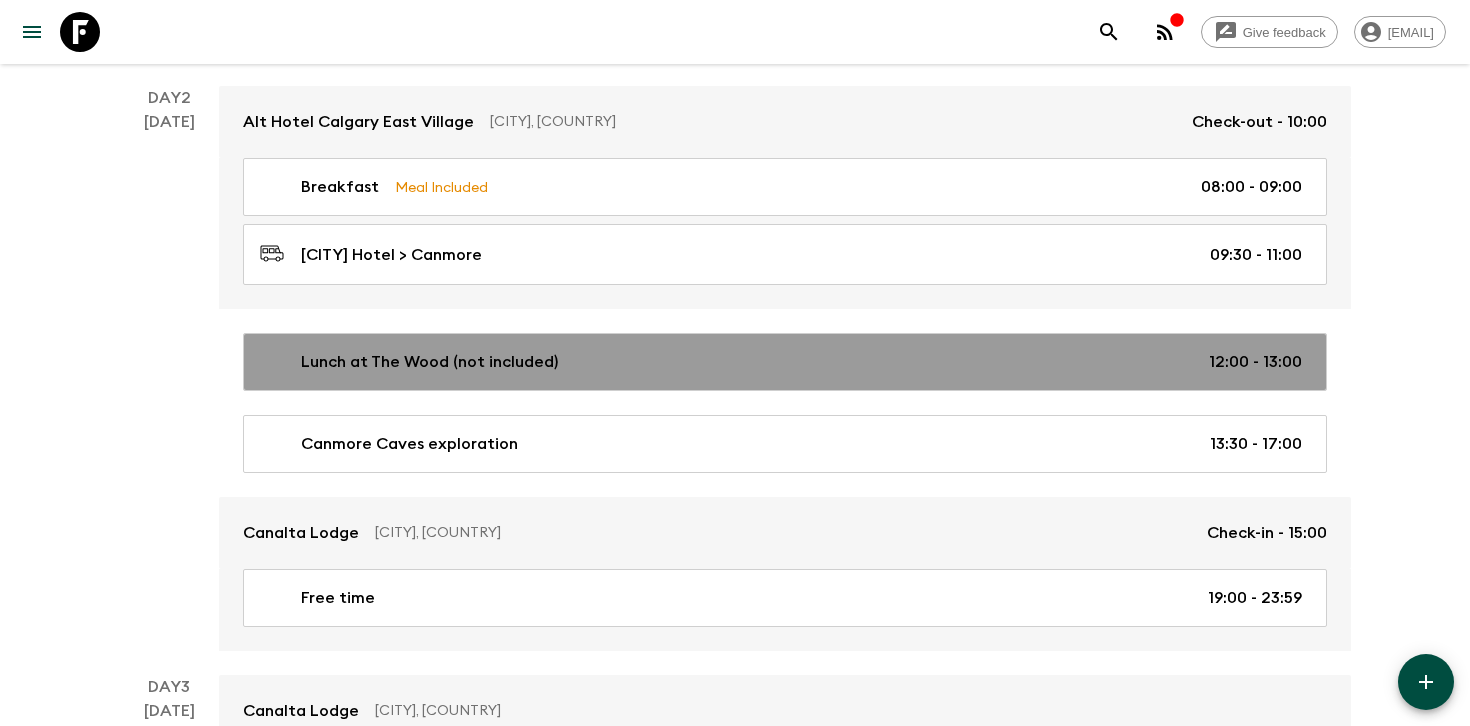 click on "Lunch at The Wood (not included) 12:00 - 13:00" at bounding box center (781, 362) 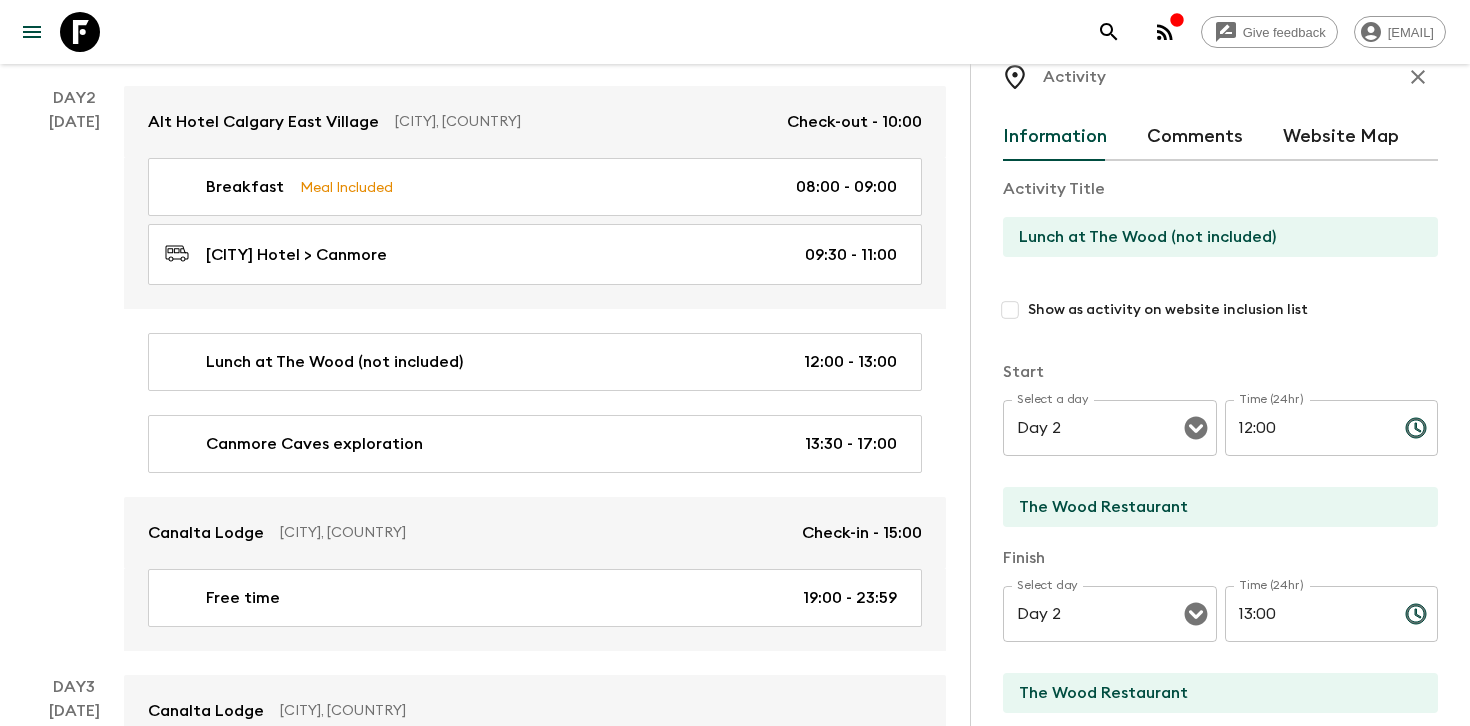scroll, scrollTop: 0, scrollLeft: 0, axis: both 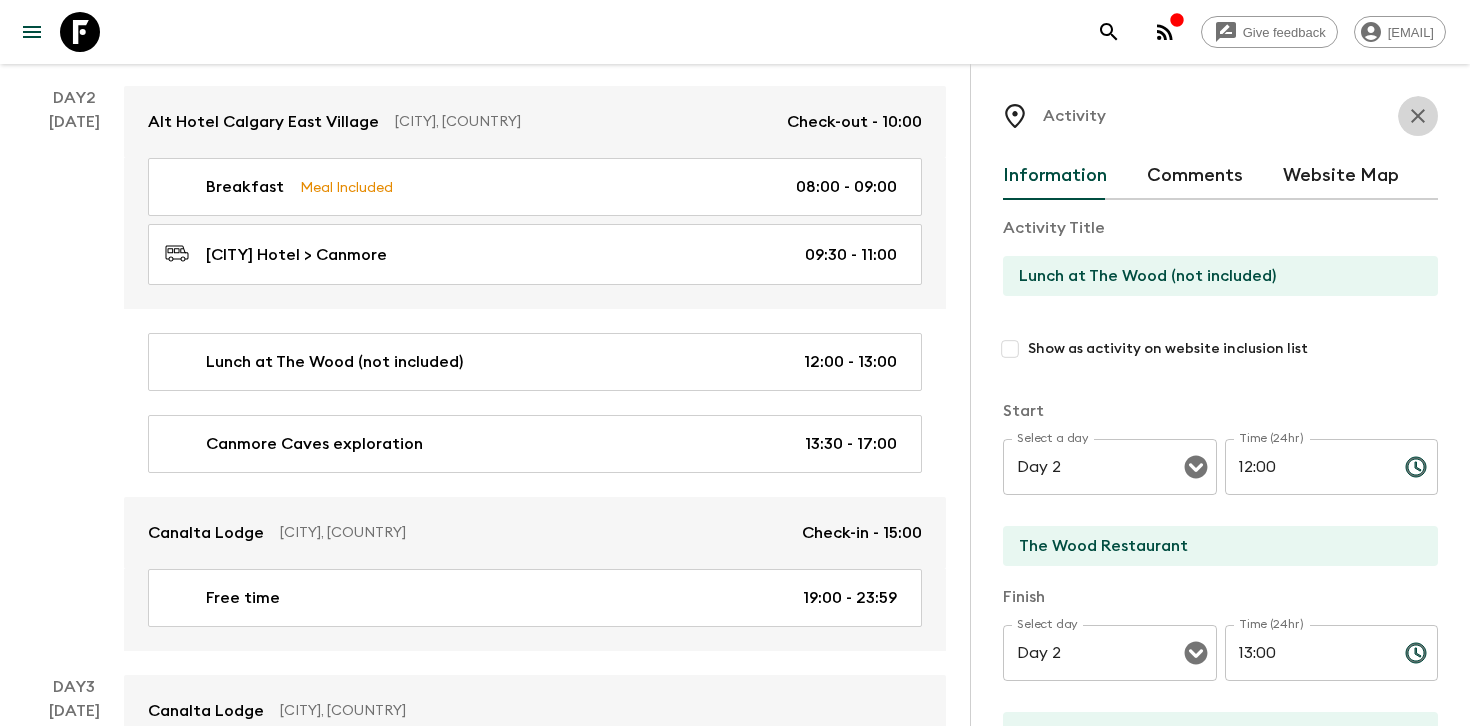 click 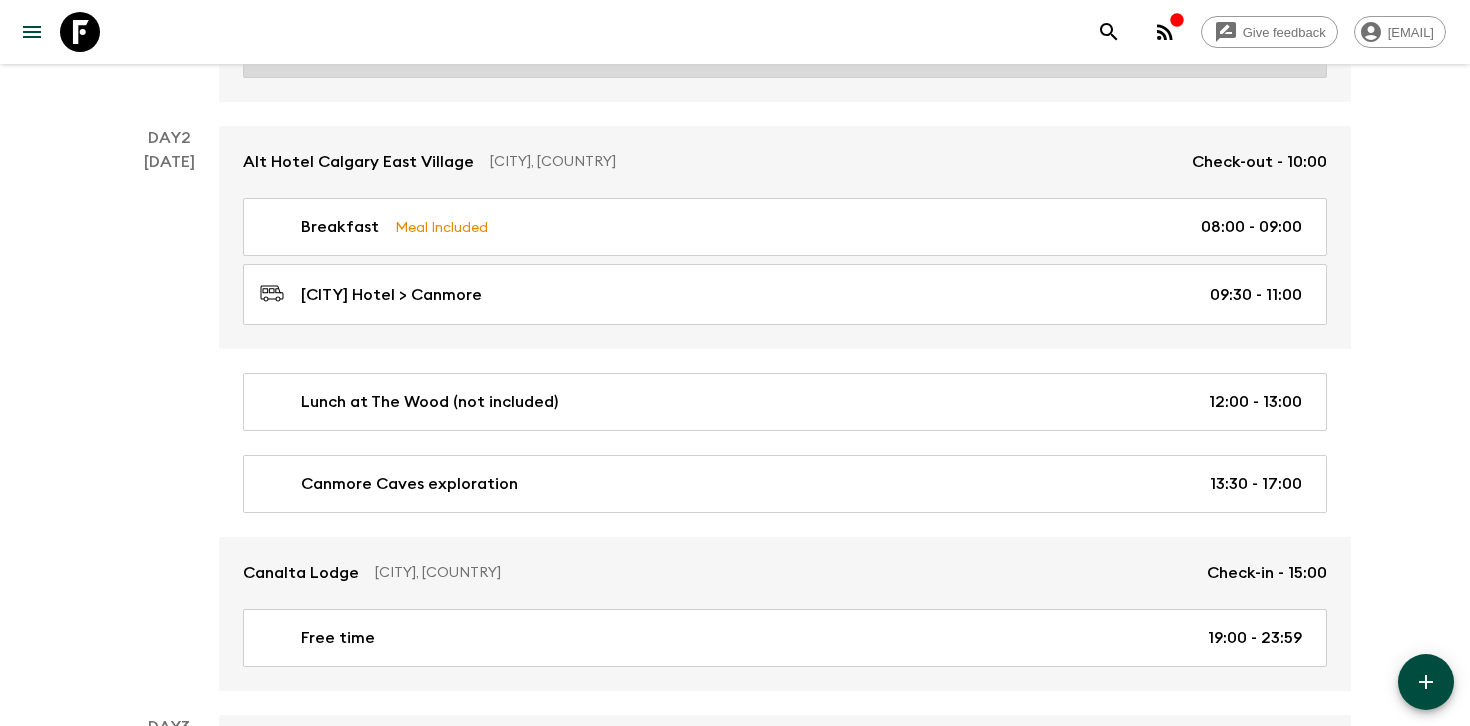 scroll, scrollTop: 454, scrollLeft: 0, axis: vertical 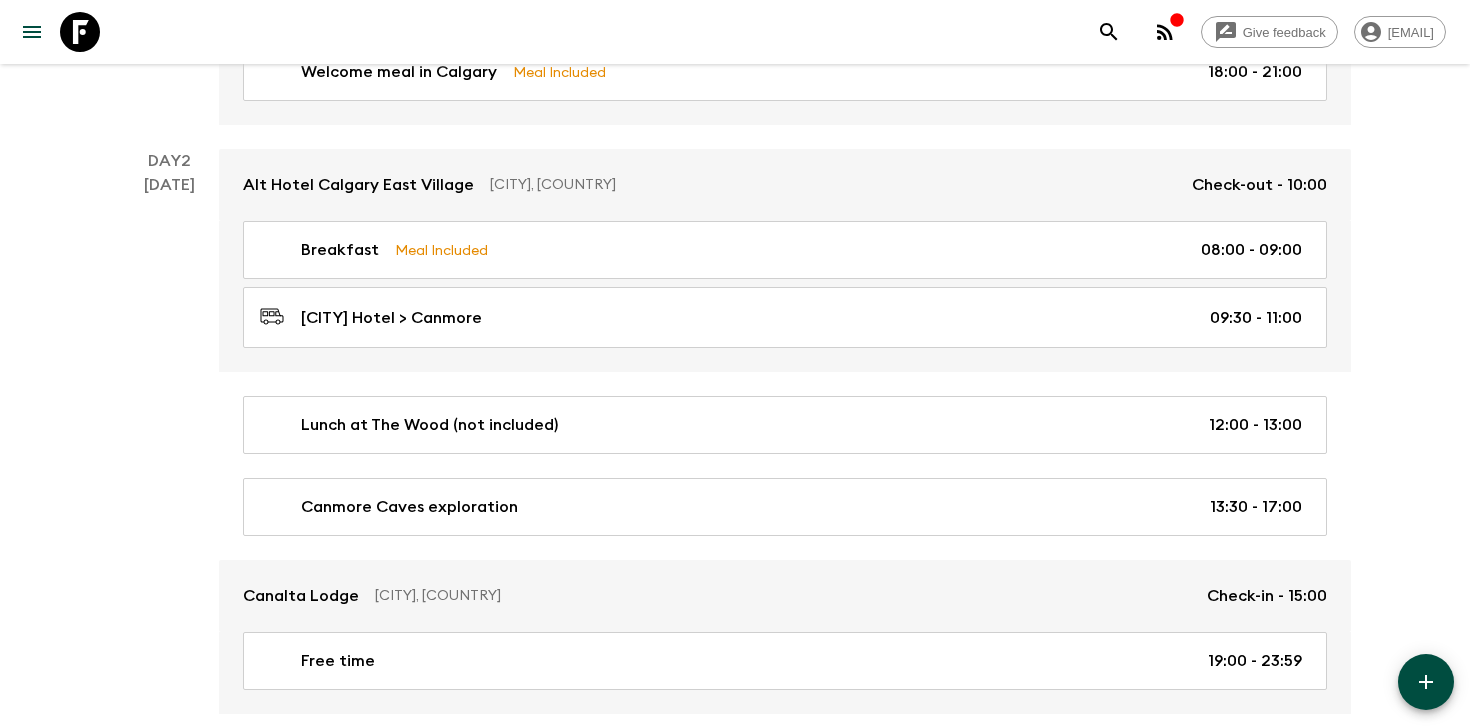 click on "Give feedback [EMAIL] We use functional & tracking cookies to deliver this experience. See our Privacy Policy for more. Dismiss Western [COUNTRY]: Calgary to Vancouver • CA1 Departure [DATE] Room Release: 30 days View Manifest L M Sold Out Secured On Site 12 / 12 Guaranteed 1 day 1 h 1 h 30 m View Map Move multiple Show Accommodation only Day  1 [DATE] Alt Hotel [CITY] [COUNTRY] Check-in - 16:00 Welcome meal in [CITY] Meal Included 18:00 - 21:00 Day  2 [DATE] Alt Hotel [CITY] [COUNTRY] Check-out - 10:00 Breakfast Meal Included 08:00 - 09:00 [CITY] Hotel > [CITY] 09:30 - 11:00 Lunch at The Wood (not included) 12:00 - 13:00 [CITY] Caves exploration 13:30 - 17:00 Canalta Lodge [CITY], [COUNTRY] Check-in - 15:00 Free time 19:00 - 23:59 Day  3 [DATE] Canalta Lodge [CITY], [COUNTRY] Breakfast Meal Included 08:00 - 09:00 Sunshine Meadow Gondola 09:30 - 13:00 Lunch at `Sunshine Village Meal Included 13:00 - 14:00 Canoe tour 17:00 - 19:00 Free time 19:00 - 23:59 4" at bounding box center [735, 3734] 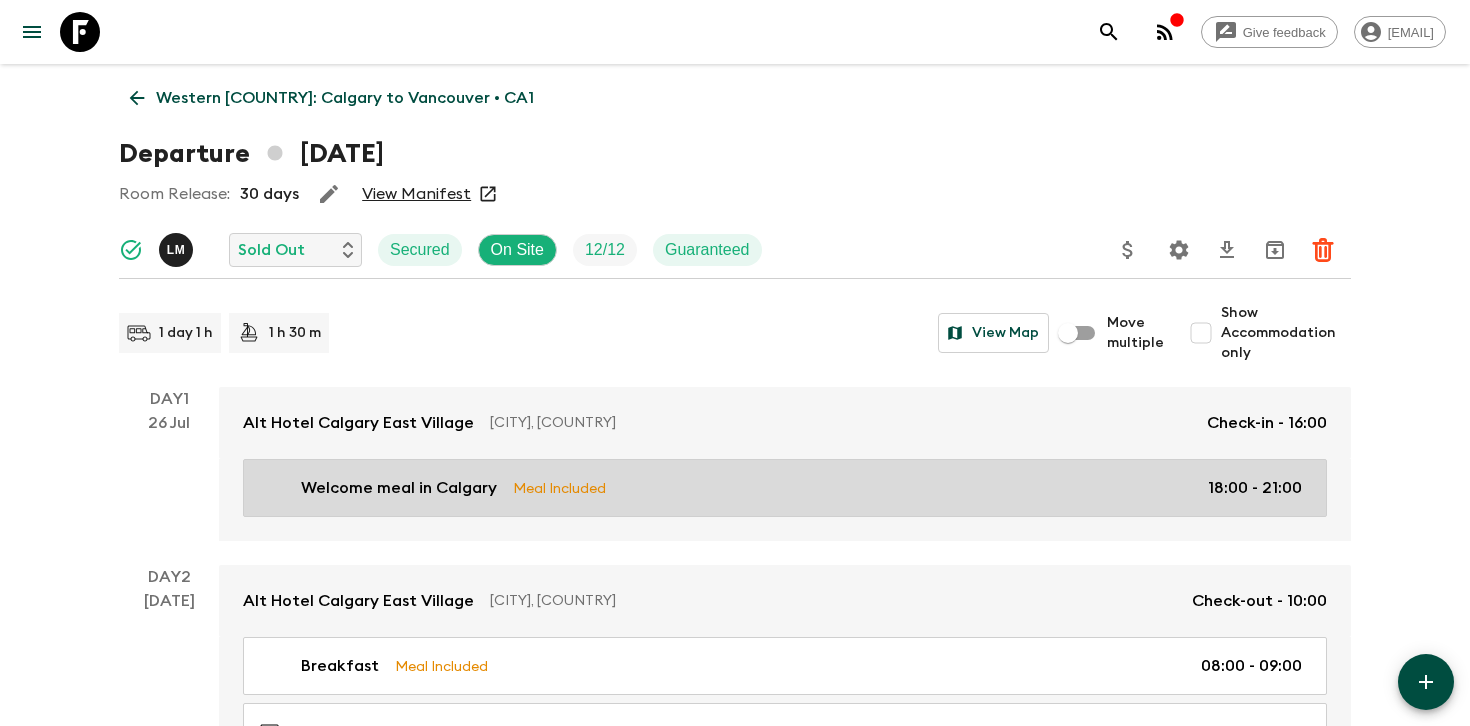 scroll, scrollTop: 36, scrollLeft: 0, axis: vertical 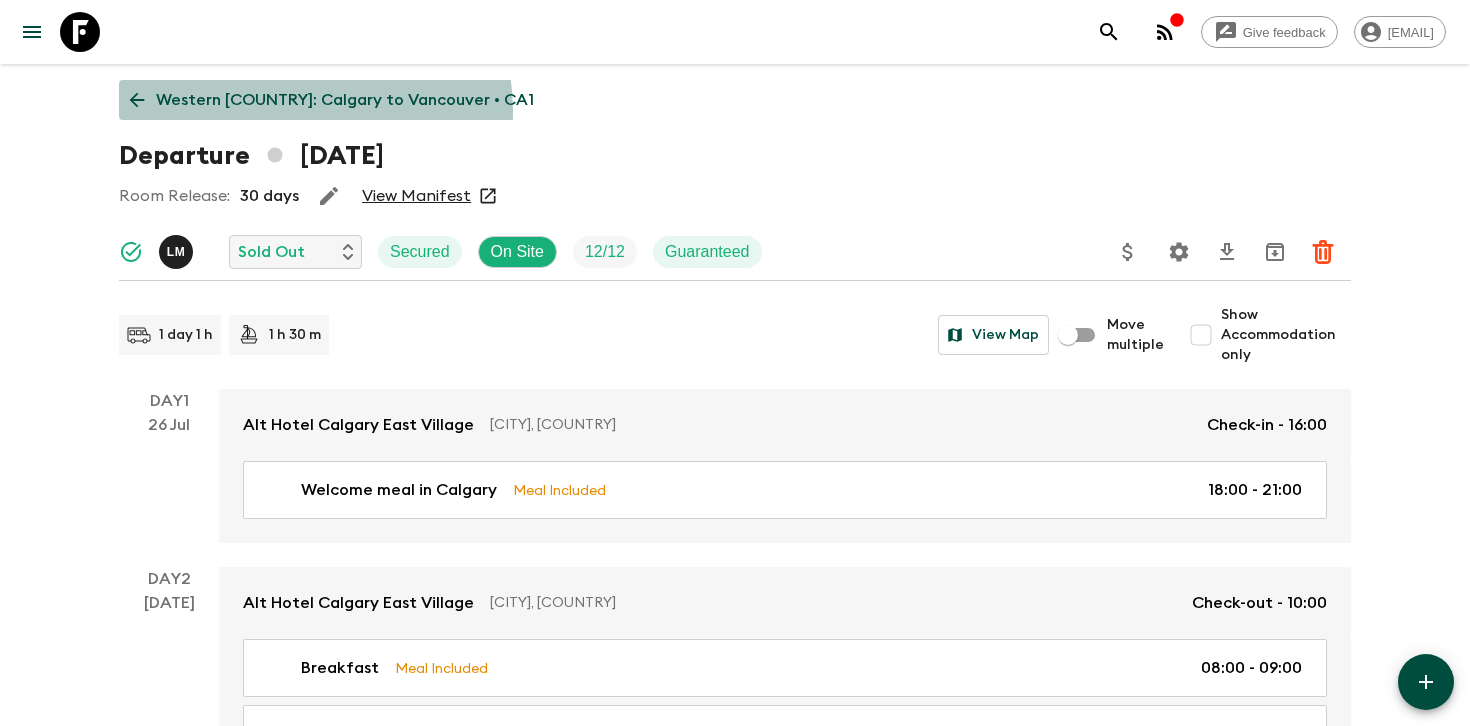 click on "Western [COUNTRY]: Calgary to Vancouver • CA1" at bounding box center (345, 100) 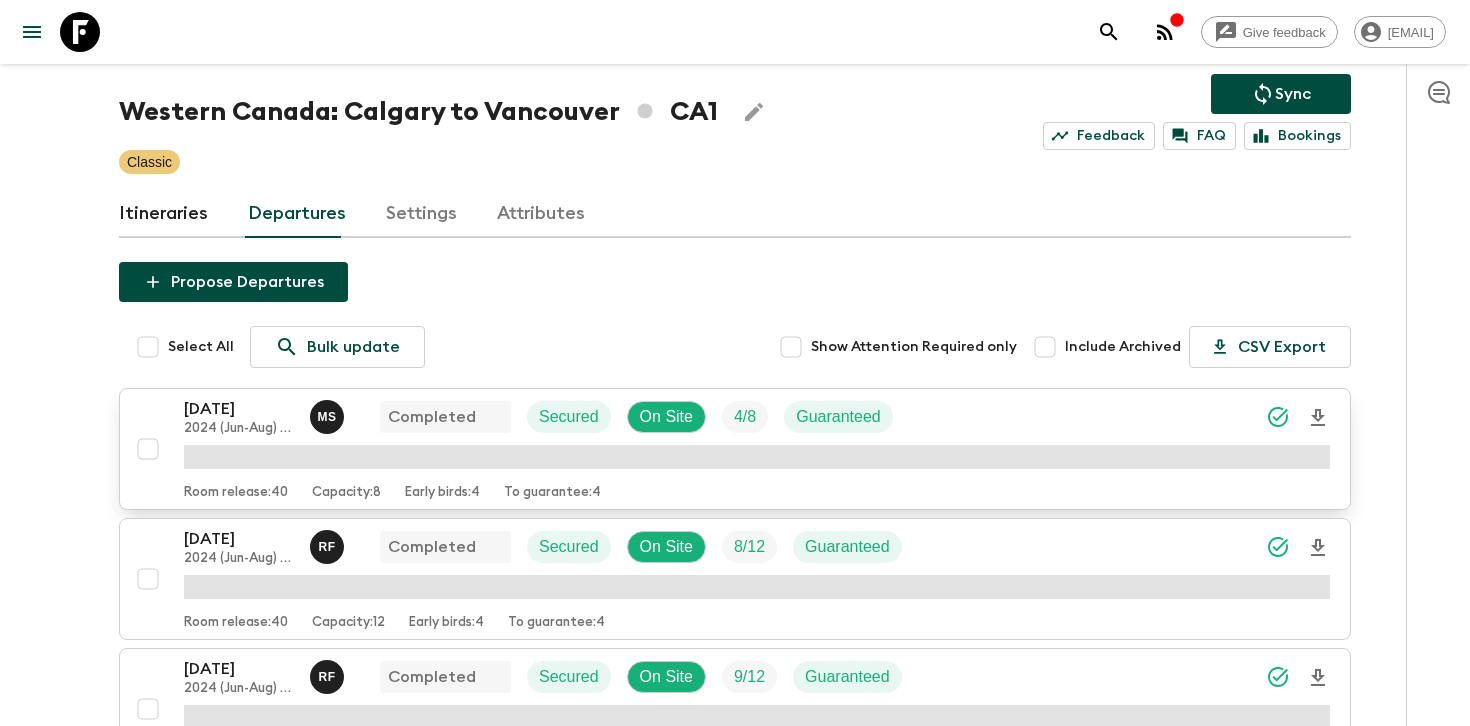 scroll, scrollTop: 115, scrollLeft: 0, axis: vertical 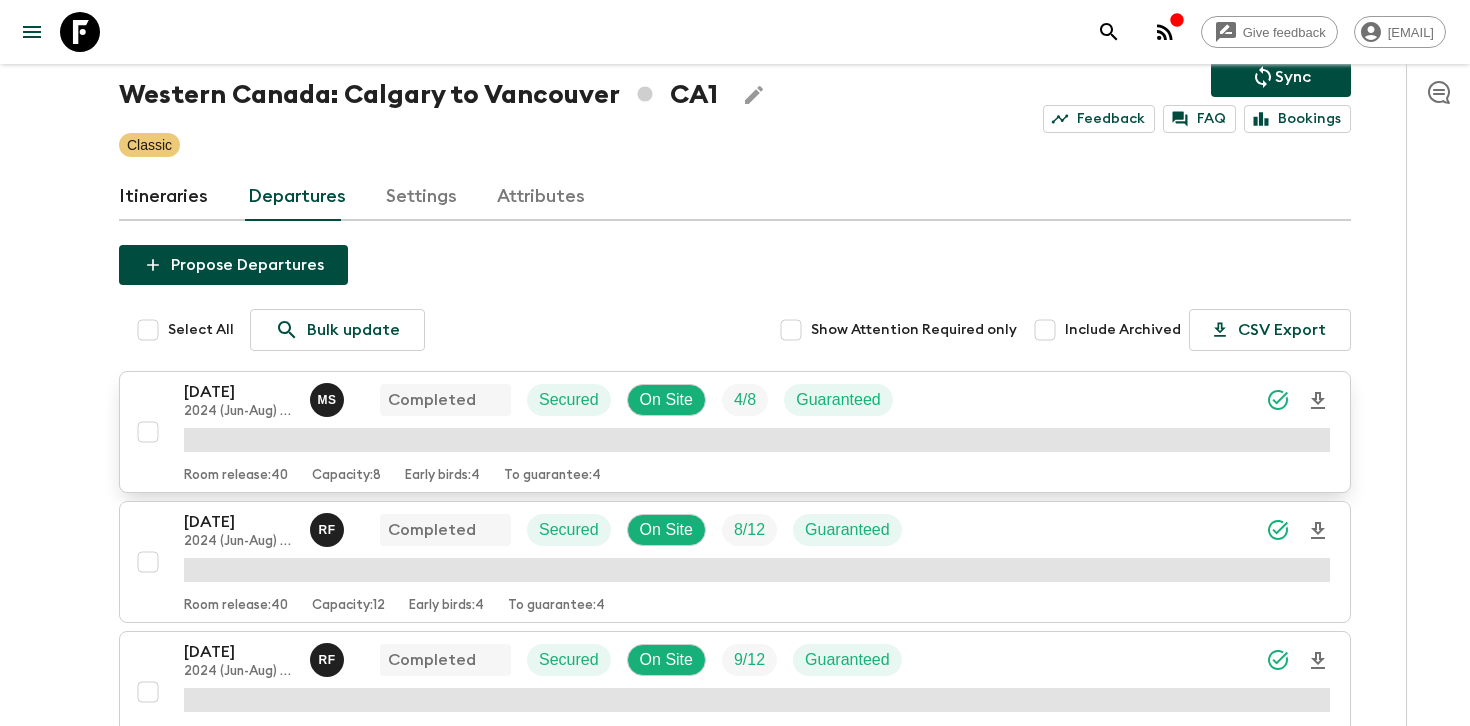 click on "[DATE] [DATE] ( [MONTH]-[MONTH] ) (old) M S Completed Secured On Site 4 / 8 Guaranteed" at bounding box center [757, 400] 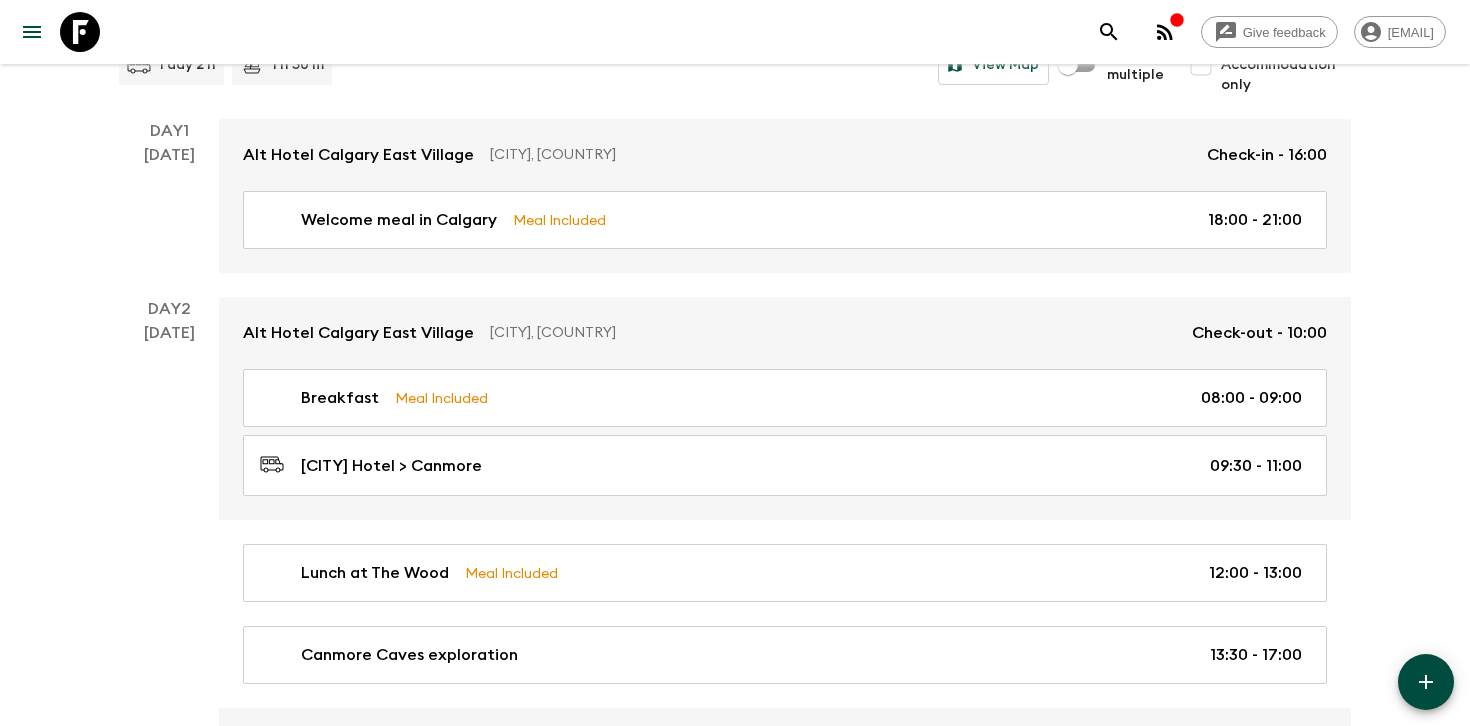 scroll, scrollTop: 0, scrollLeft: 0, axis: both 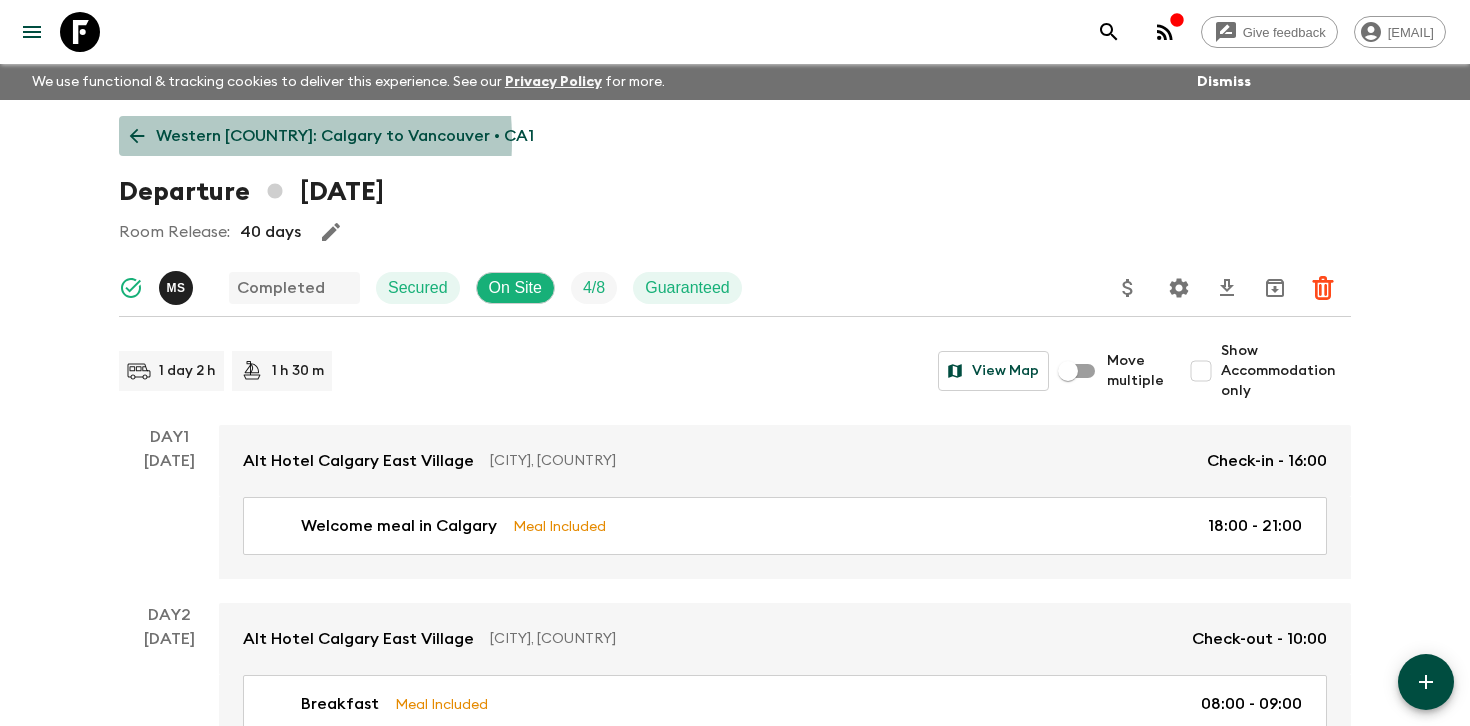 click on "Western [COUNTRY]: Calgary to Vancouver • CA1" at bounding box center (345, 136) 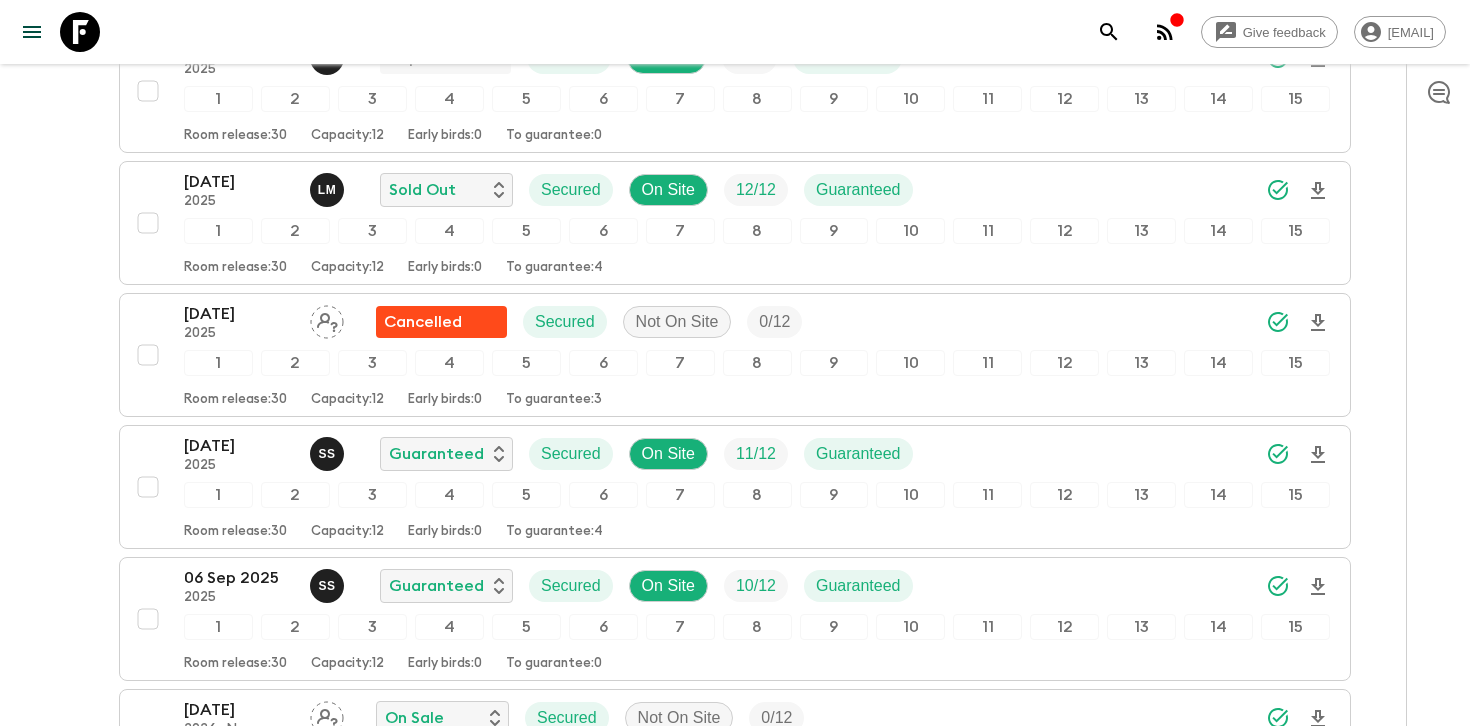 scroll, scrollTop: 1663, scrollLeft: 0, axis: vertical 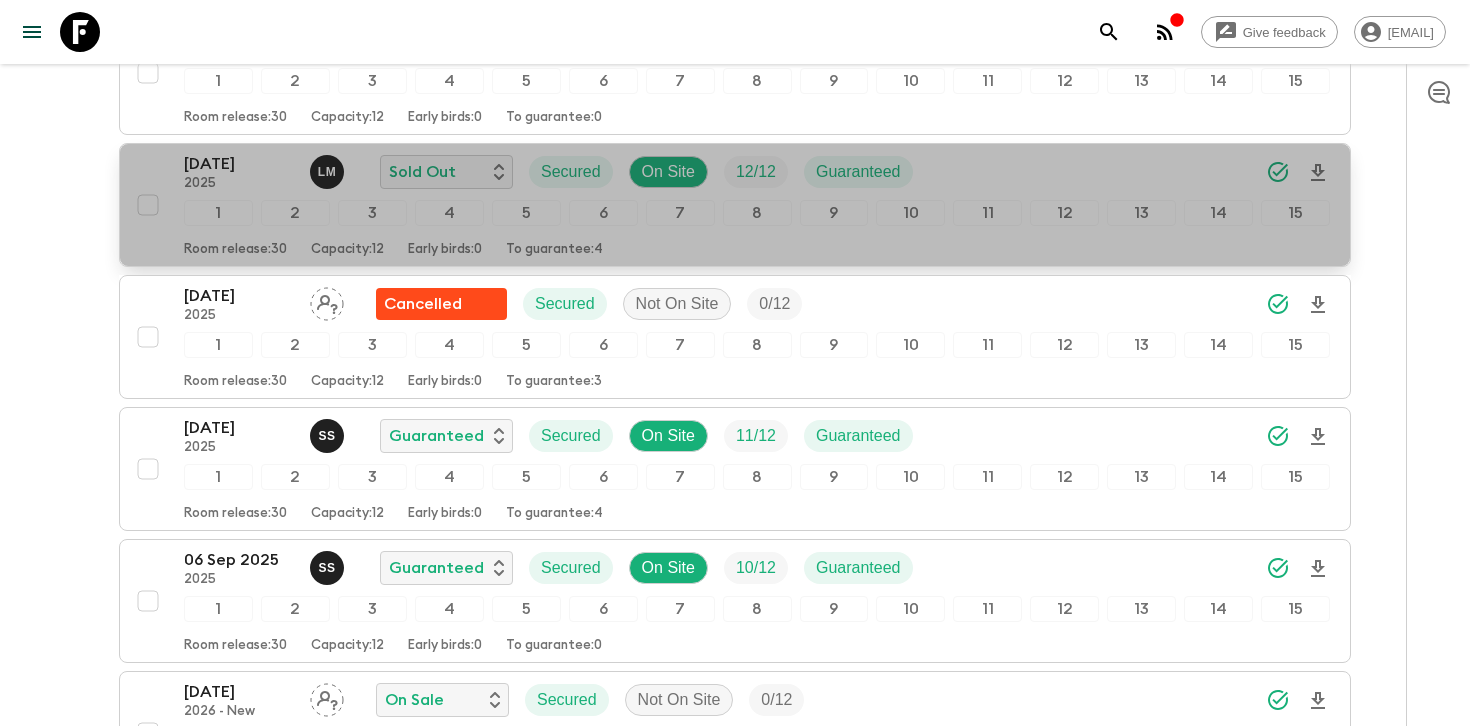 click on "[DATE] [DATE] [DATE] L M Sold Out Secured On Site 12 / 12 Guaranteed" at bounding box center [757, 172] 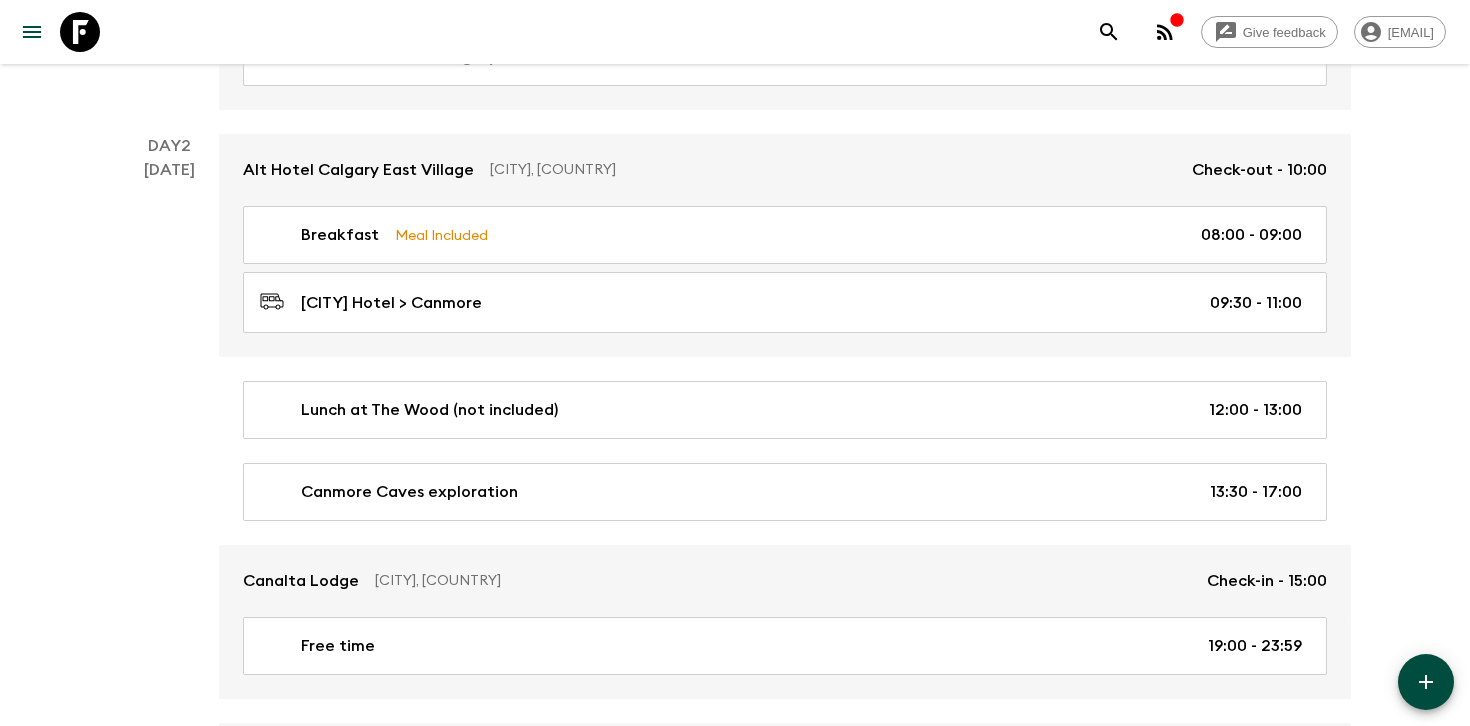 scroll, scrollTop: 487, scrollLeft: 0, axis: vertical 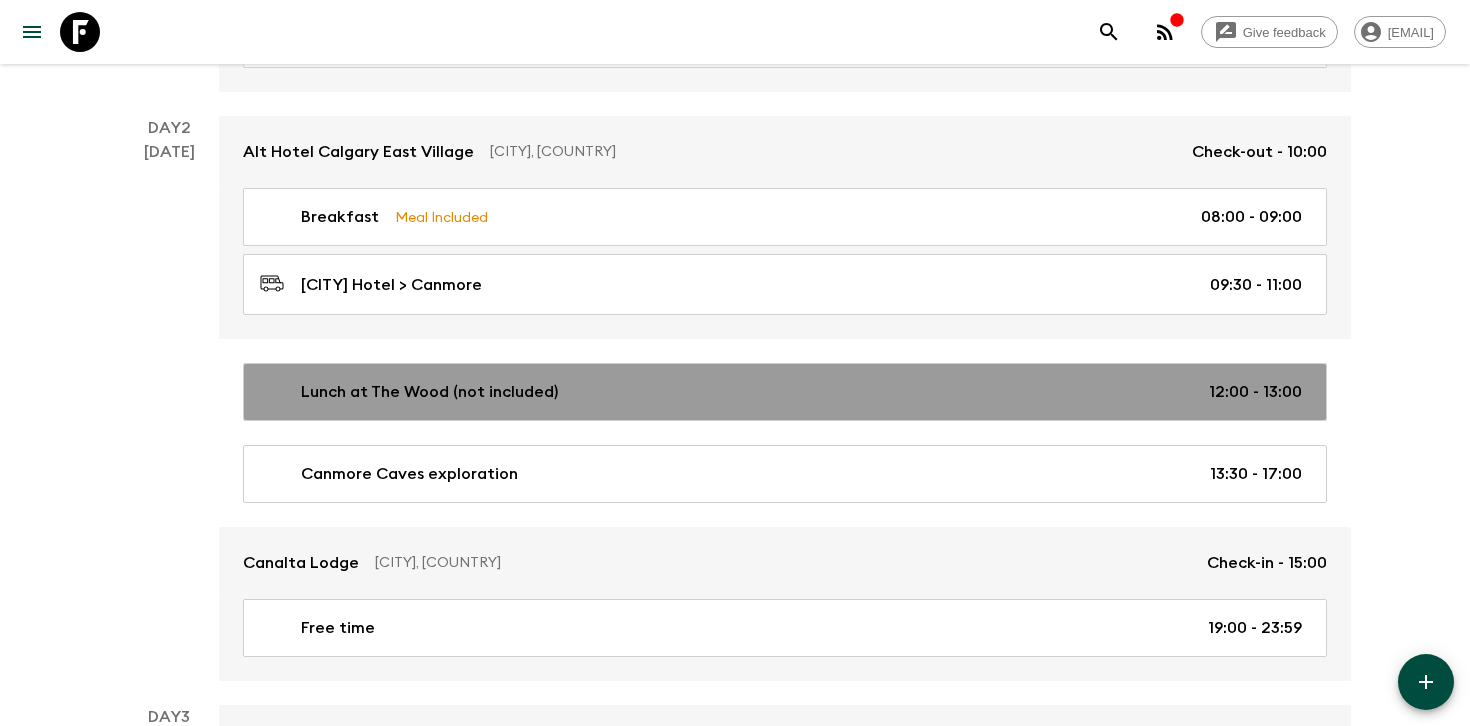 click on "Lunch at The Wood (not included) 12:00 - 13:00" at bounding box center (781, 392) 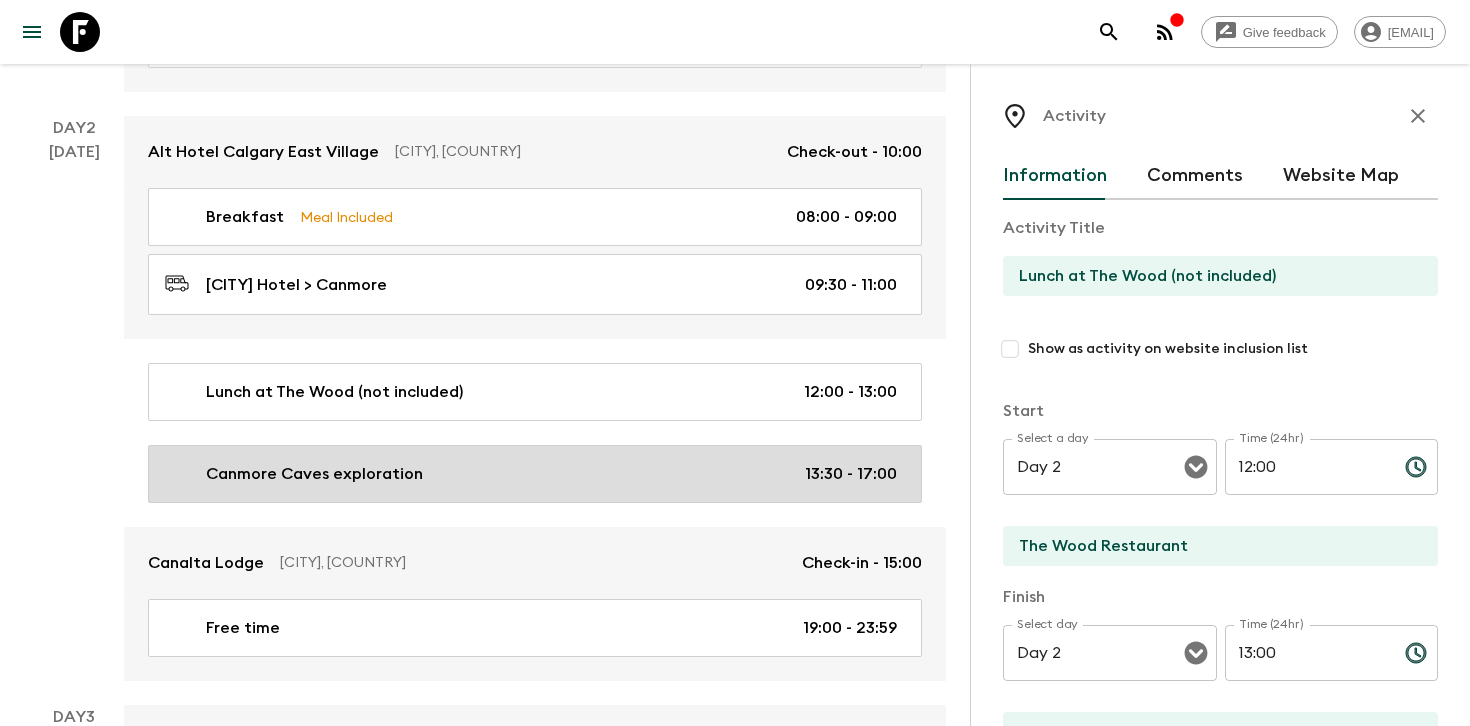 click on "Canmore Caves exploration 13:30 - 17:00" at bounding box center [531, 474] 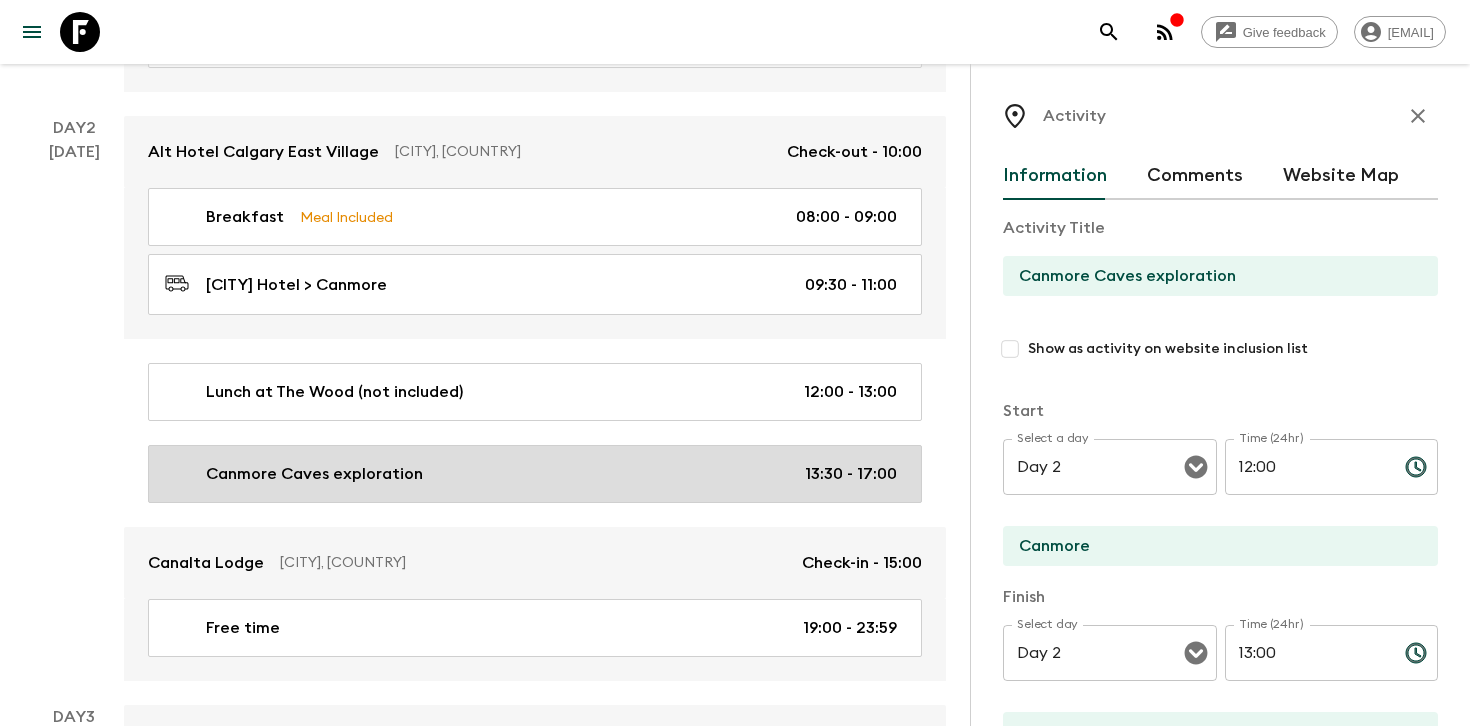 type on "13:30" 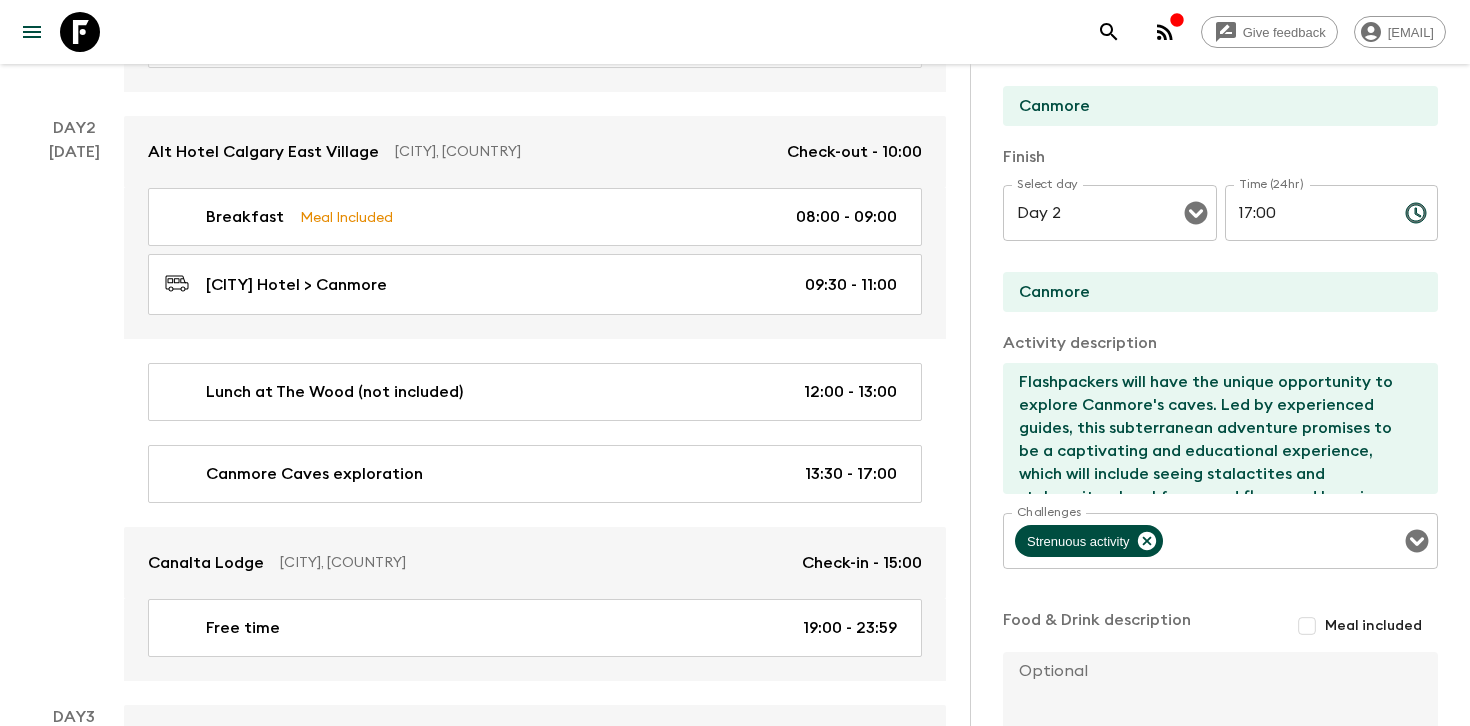 scroll, scrollTop: 553, scrollLeft: 0, axis: vertical 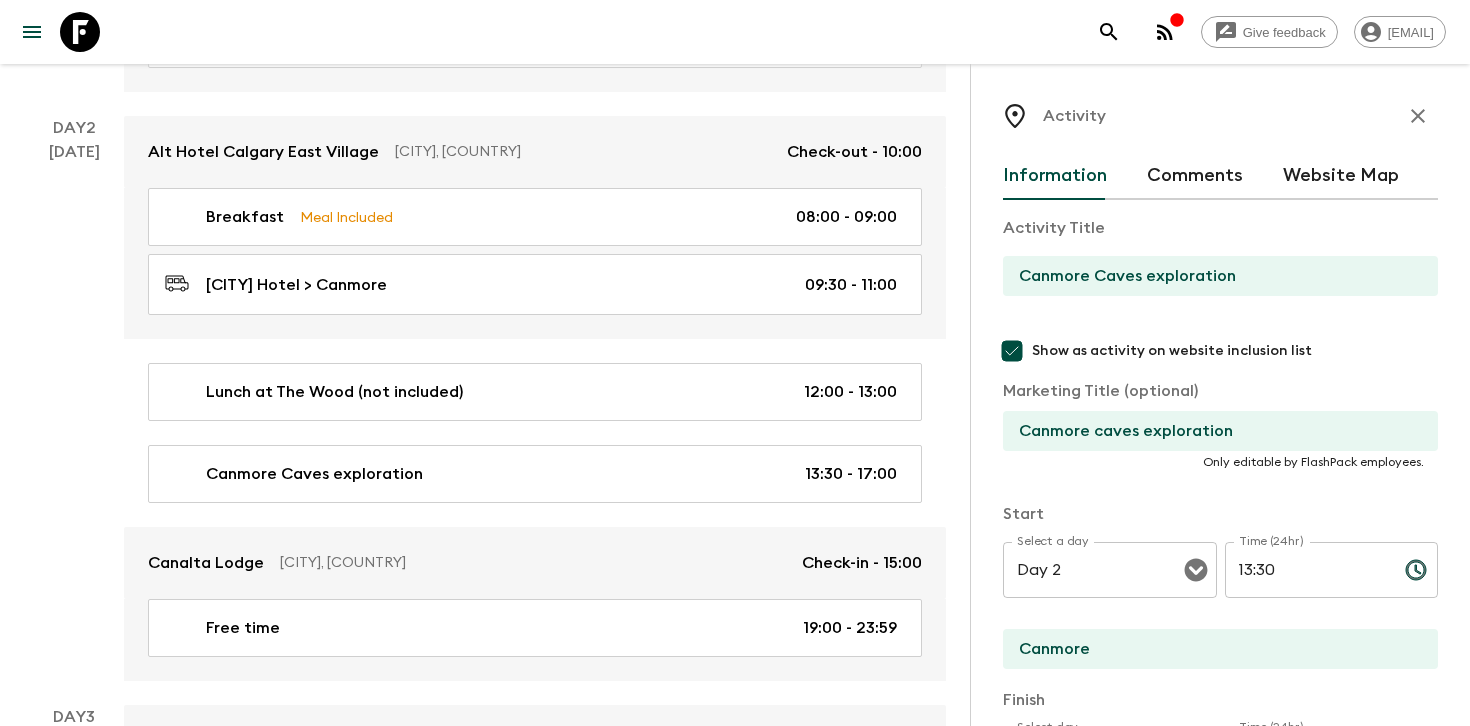 click 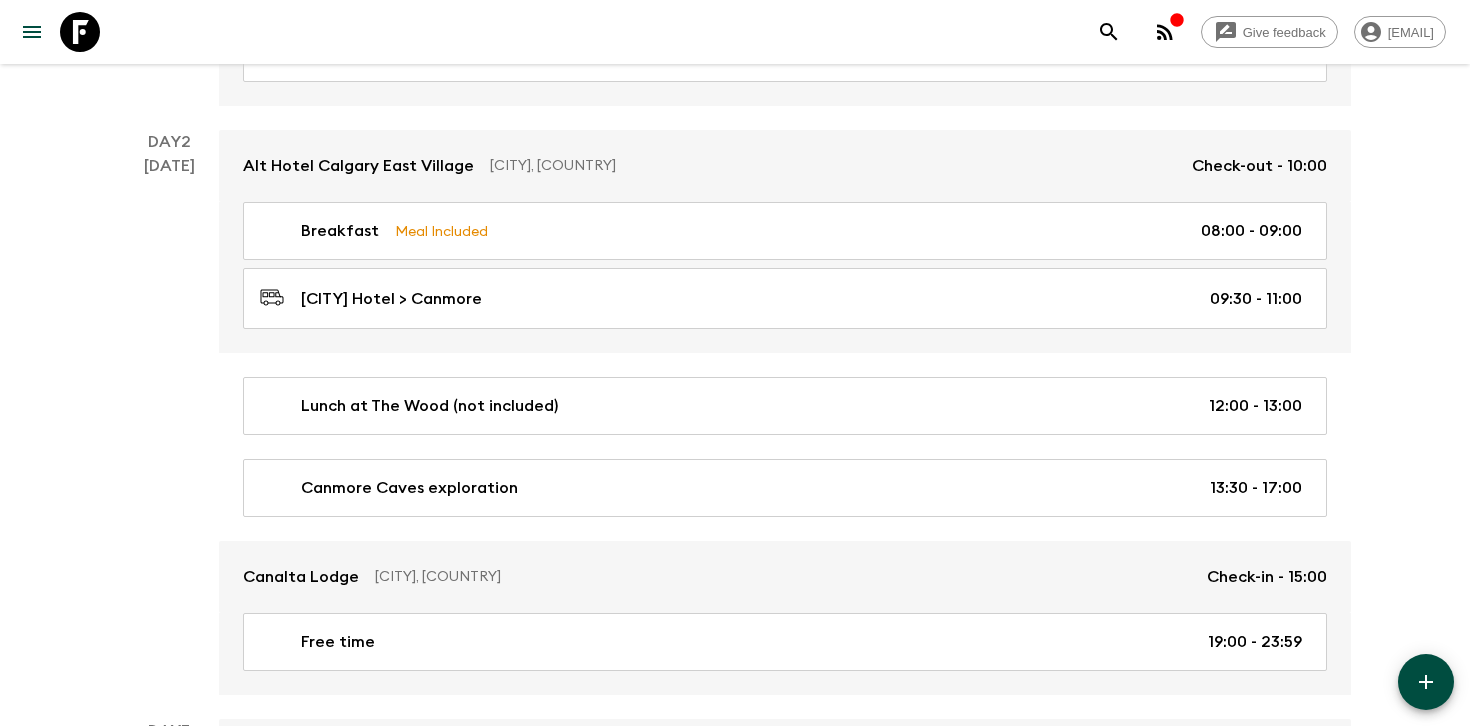 scroll, scrollTop: 486, scrollLeft: 0, axis: vertical 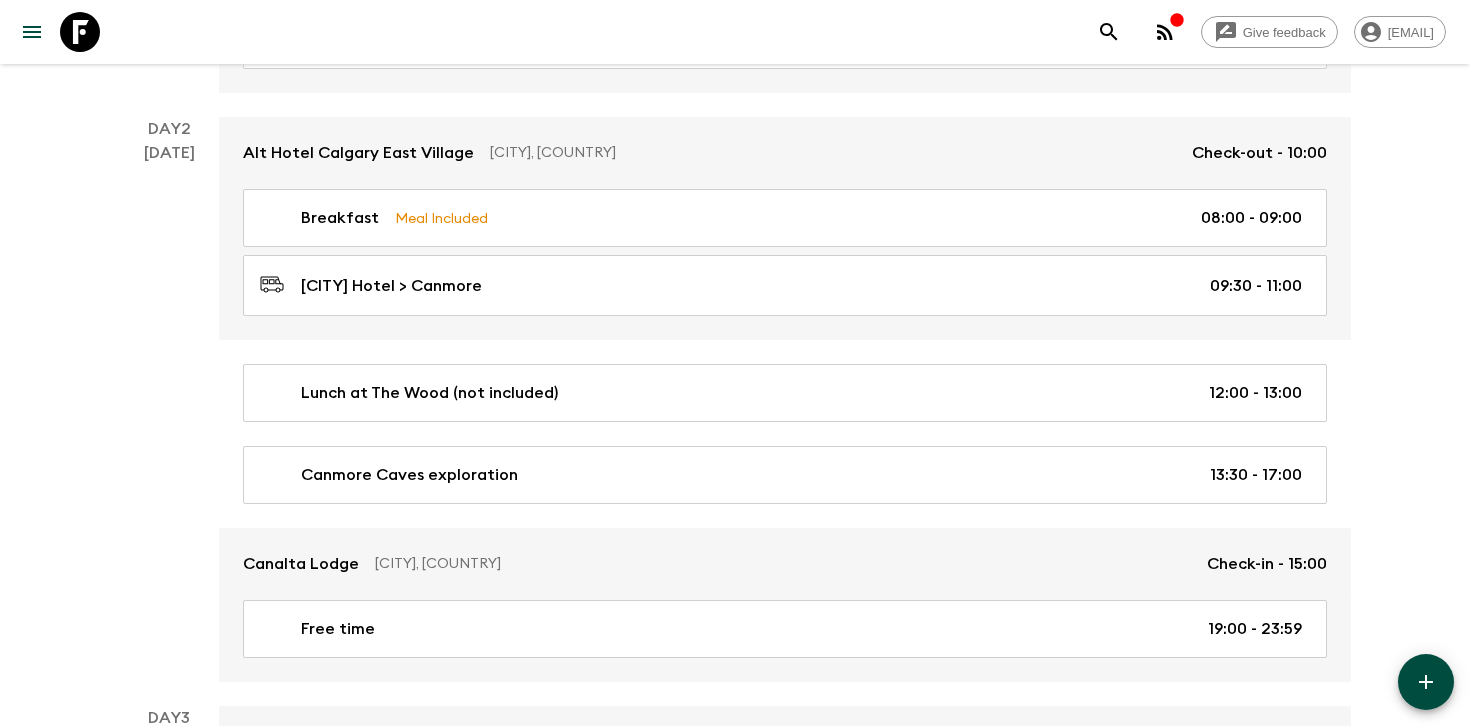 click on "Give feedback [EMAIL] We use functional & tracking cookies to deliver this experience. See our Privacy Policy for more. Dismiss Western [COUNTRY]: Calgary to Vancouver • CA1 Departure [DATE] Room Release: 30 days View Manifest L M Sold Out Secured On Site 12 / 12 Guaranteed 1 day 1 h 1 h 30 m View Map Move multiple Show Accommodation only Day  1 [DATE] Alt Hotel [CITY] [COUNTRY] Check-in - 16:00 Welcome meal in [CITY] Meal Included 18:00 - 21:00 Day  2 [DATE] Alt Hotel [CITY] [COUNTRY] Check-out - 10:00 Breakfast Meal Included 08:00 - 09:00 [CITY] Hotel > [CITY] 09:30 - 11:00 Lunch at The Wood (not included) 12:00 - 13:00 [CITY] Caves exploration 13:30 - 17:00 Canalta Lodge [CITY], [COUNTRY] Check-in - 15:00 Free time 19:00 - 23:59 Day  3 [DATE] Canalta Lodge [CITY], [COUNTRY] Breakfast Meal Included 08:00 - 09:00 Sunshine Meadow Gondola 09:30 - 13:00 Lunch at `Sunshine Village Meal Included 13:00 - 14:00 Canoe tour 17:00 - 19:00 Free time 19:00 - 23:59 4" at bounding box center (735, 3702) 